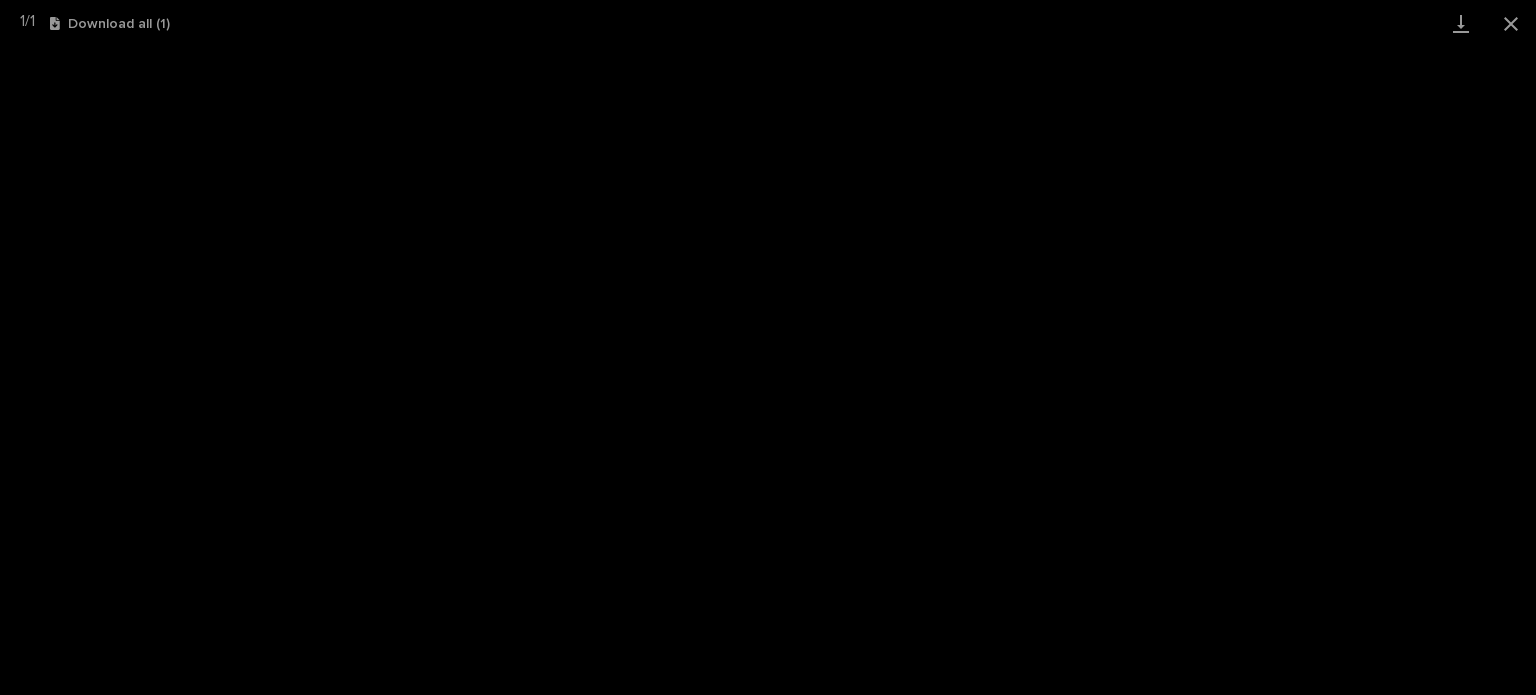 scroll, scrollTop: 0, scrollLeft: 0, axis: both 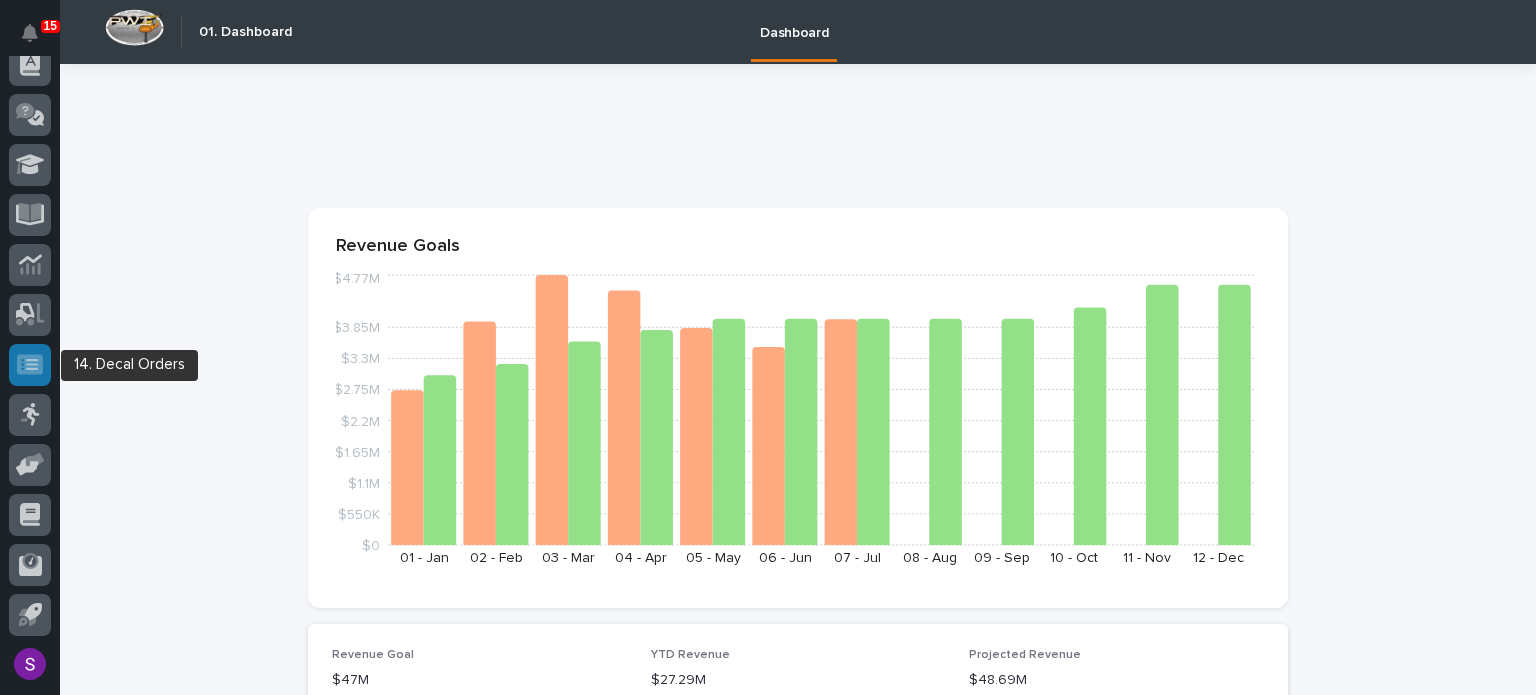 click 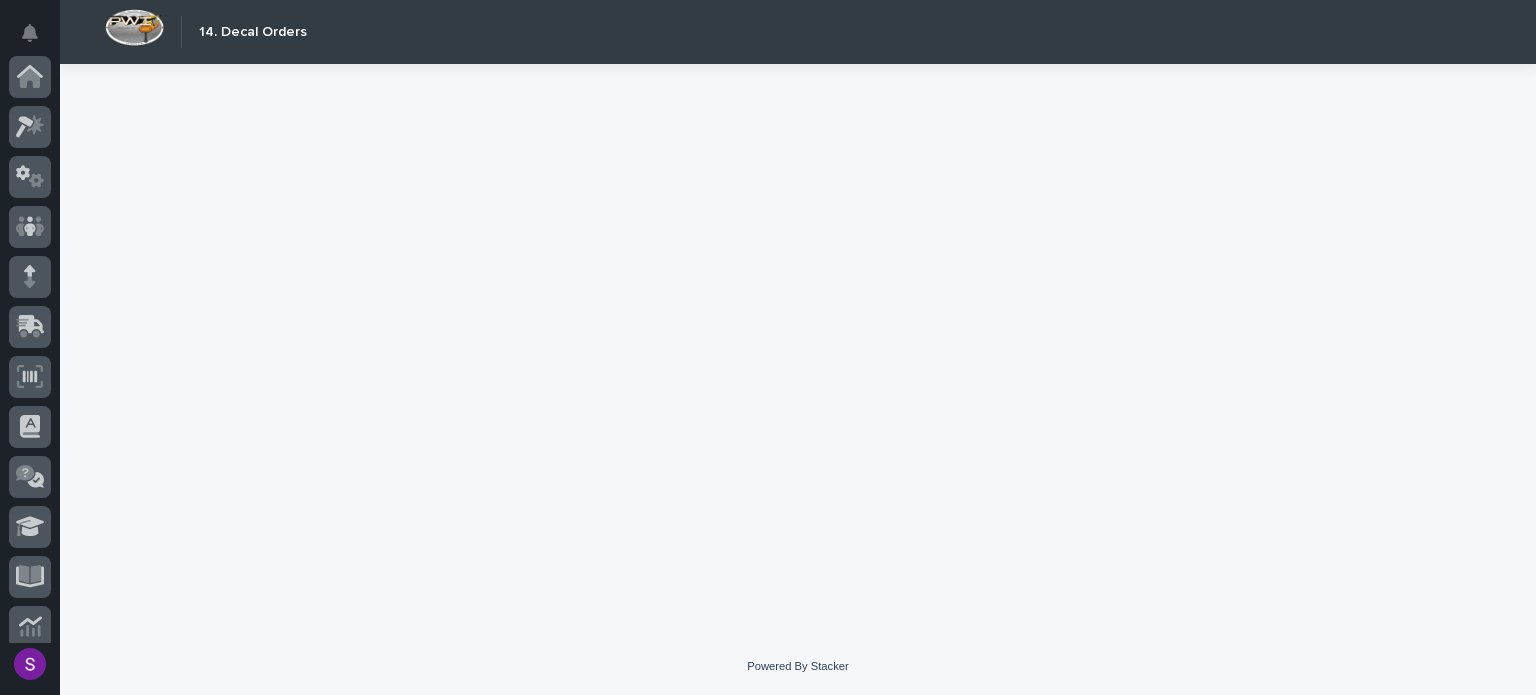 scroll, scrollTop: 363, scrollLeft: 0, axis: vertical 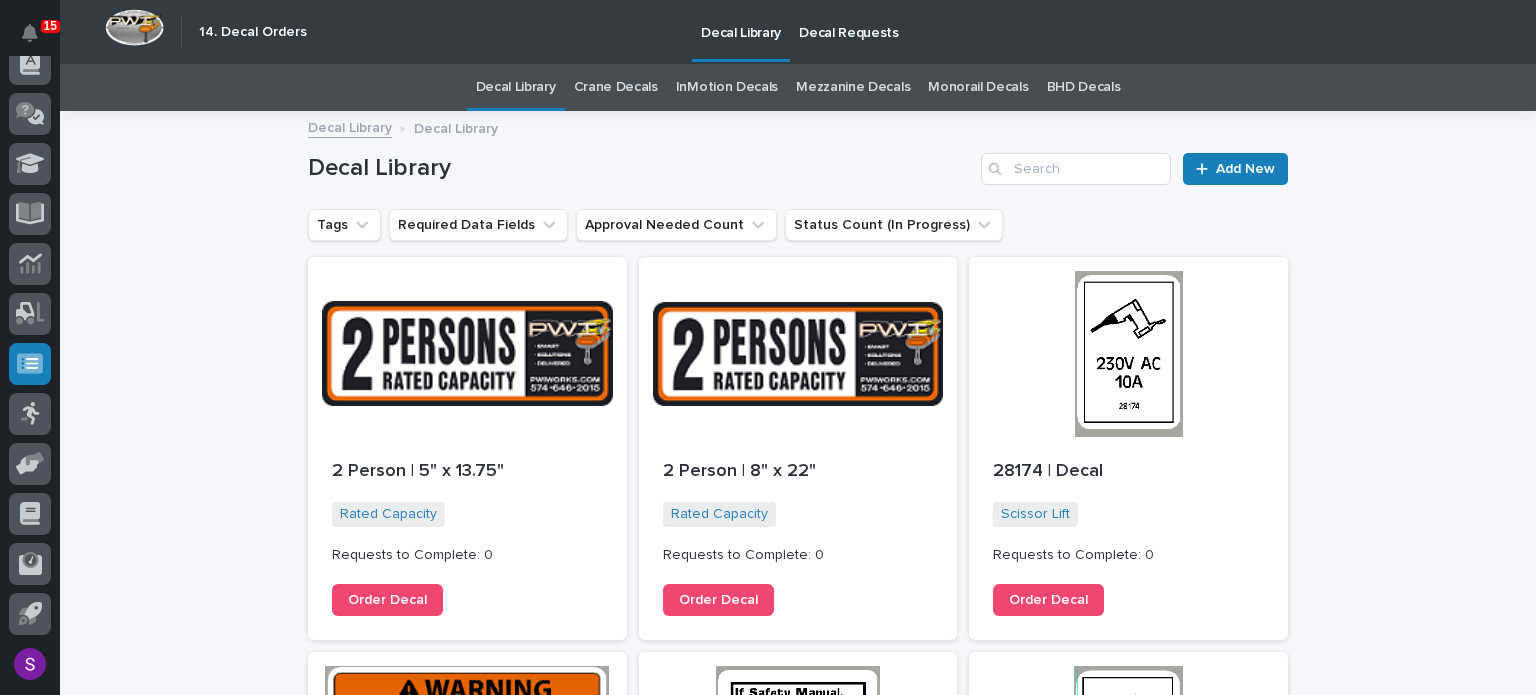 click on "Decal Requests" at bounding box center (849, 21) 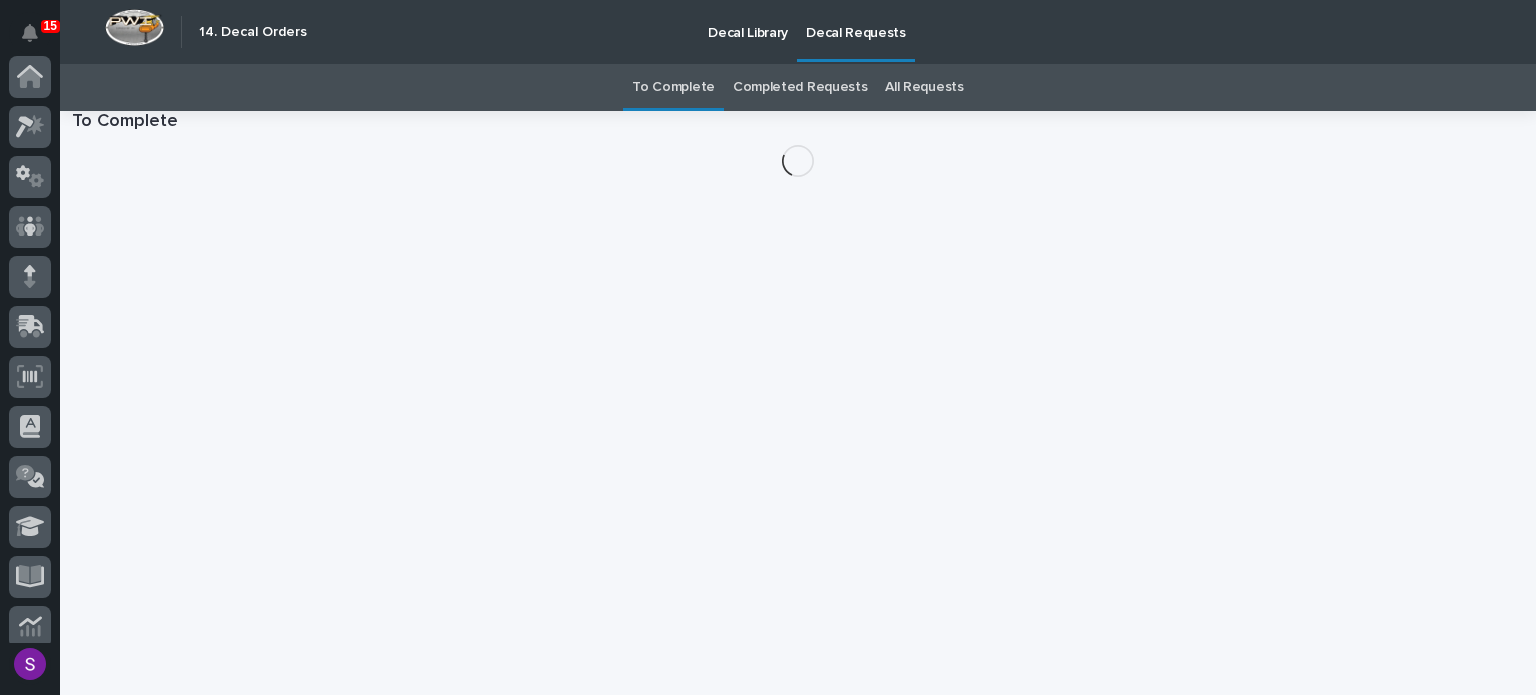 scroll, scrollTop: 363, scrollLeft: 0, axis: vertical 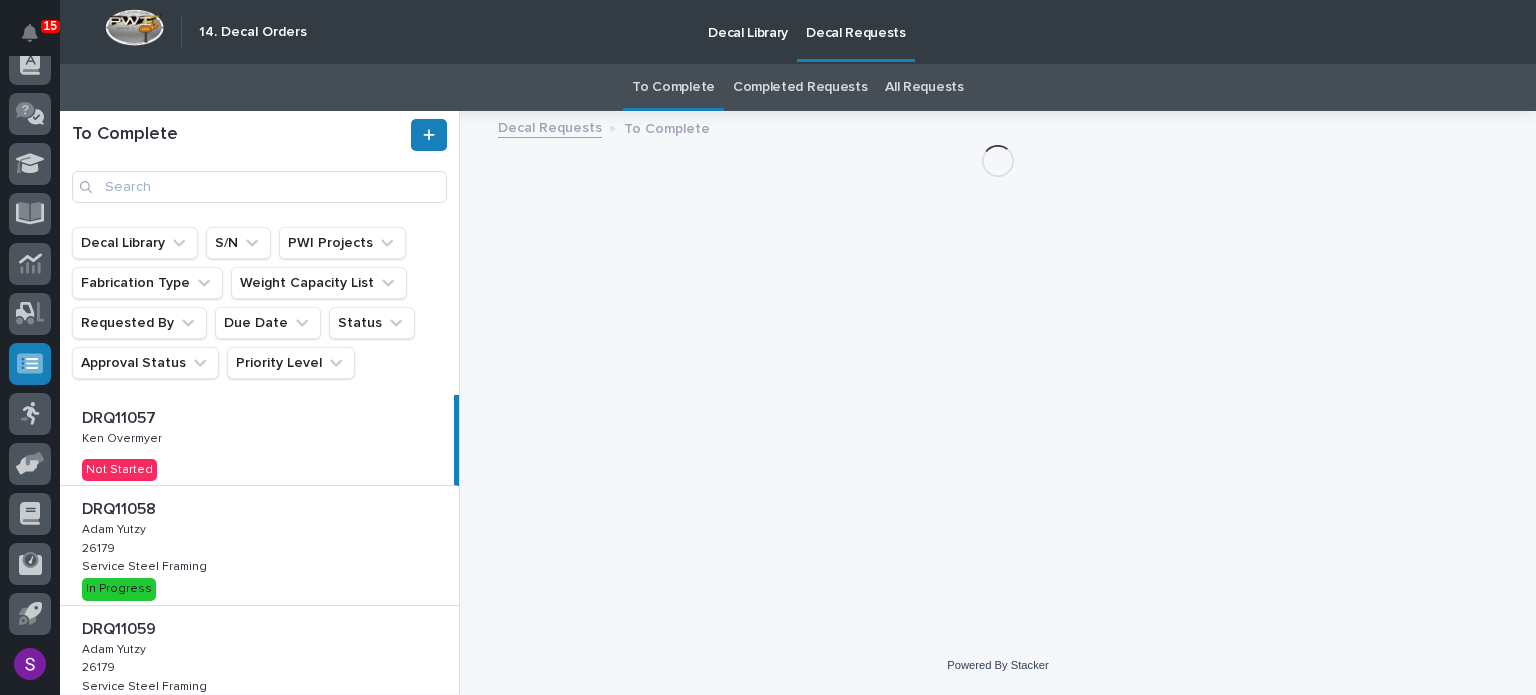 click on "All Requests" at bounding box center [924, 87] 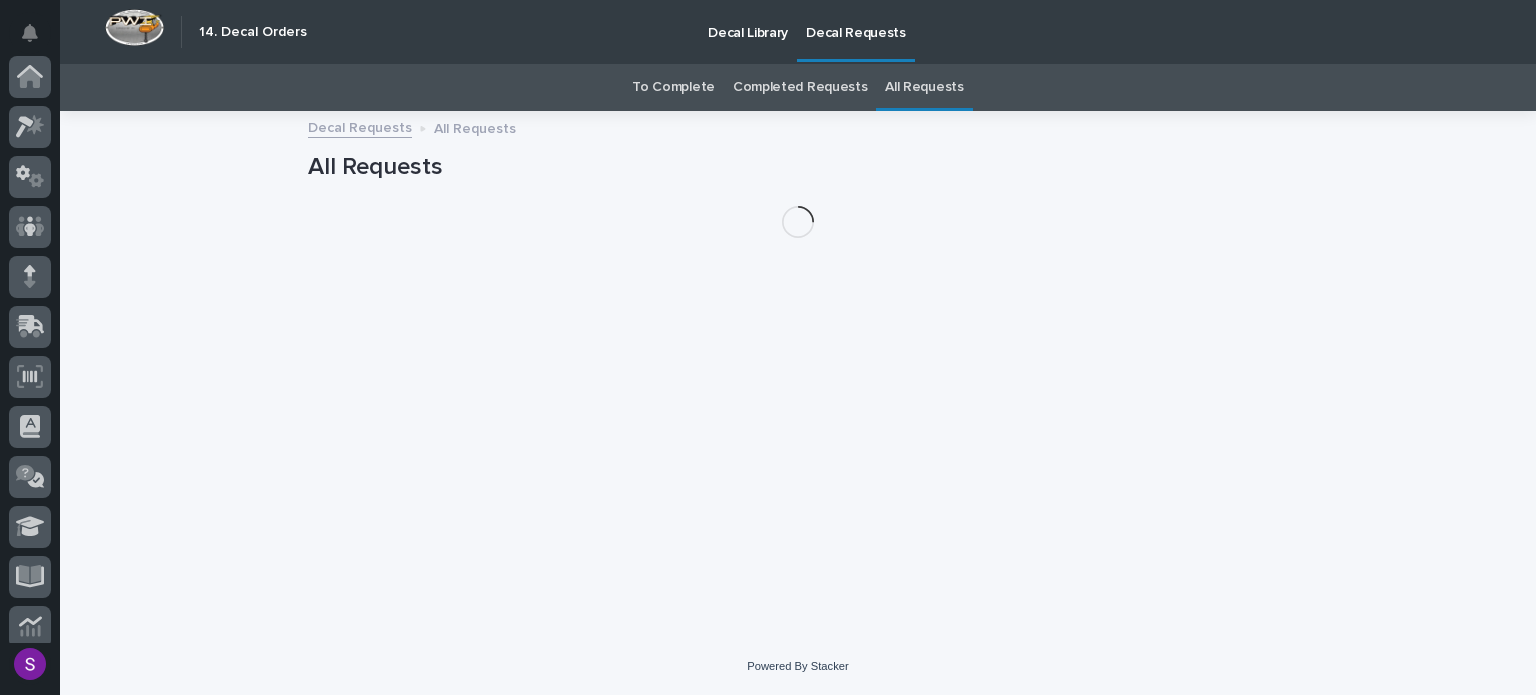 scroll, scrollTop: 363, scrollLeft: 0, axis: vertical 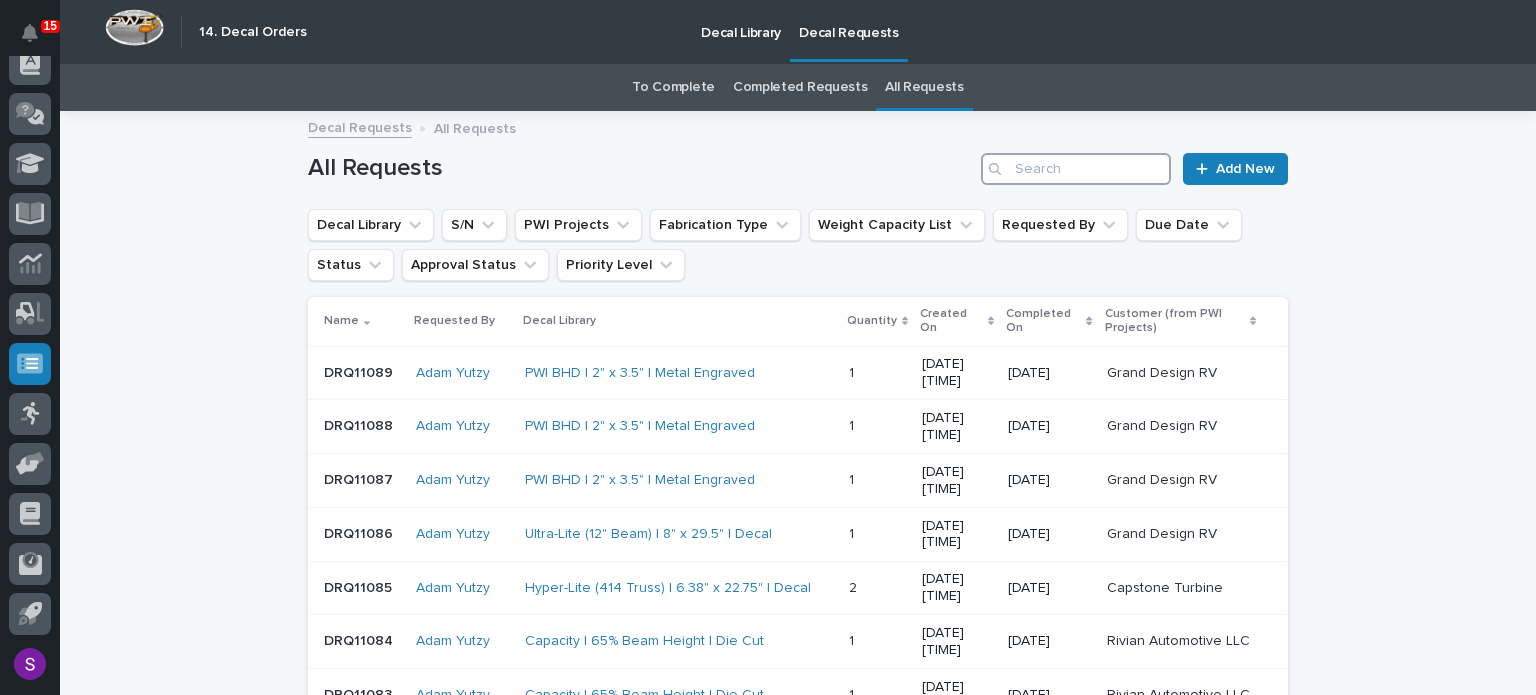 click at bounding box center (1076, 169) 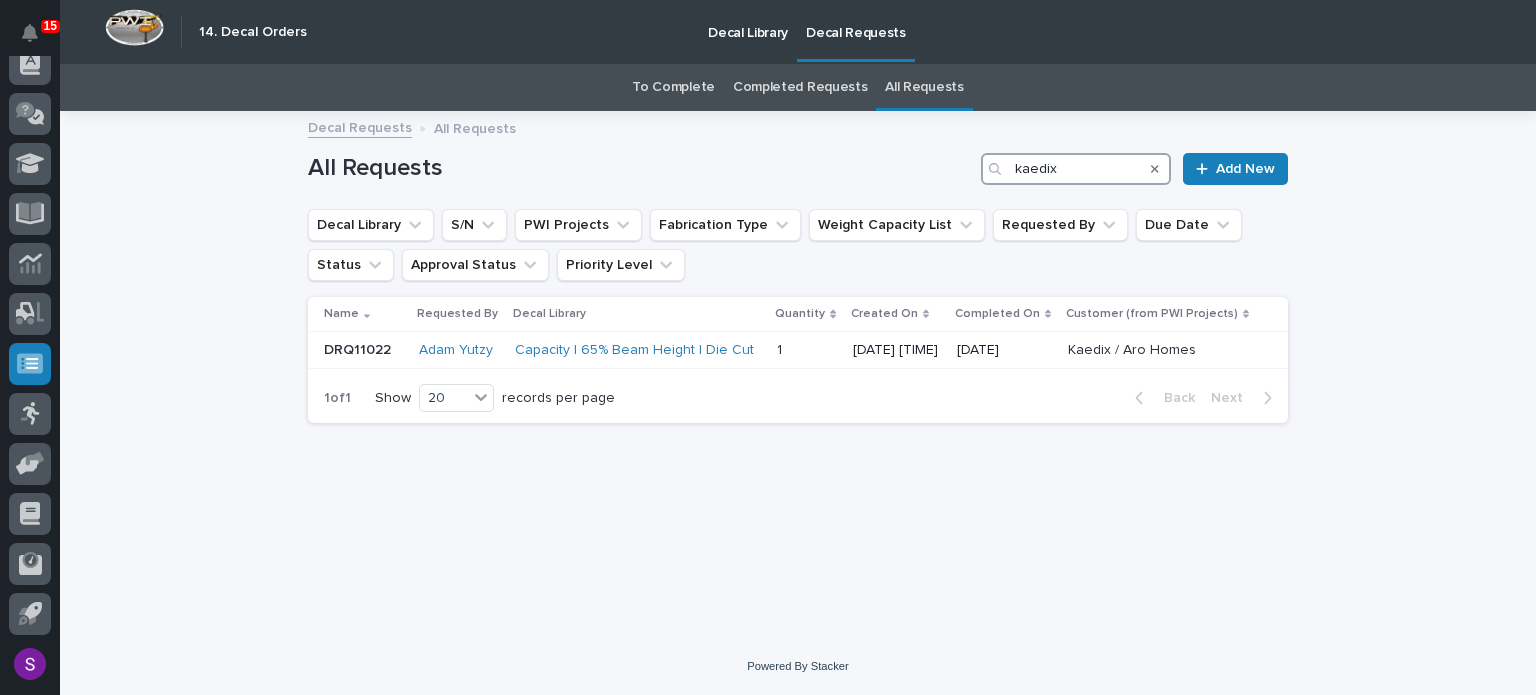 type on "kaedix" 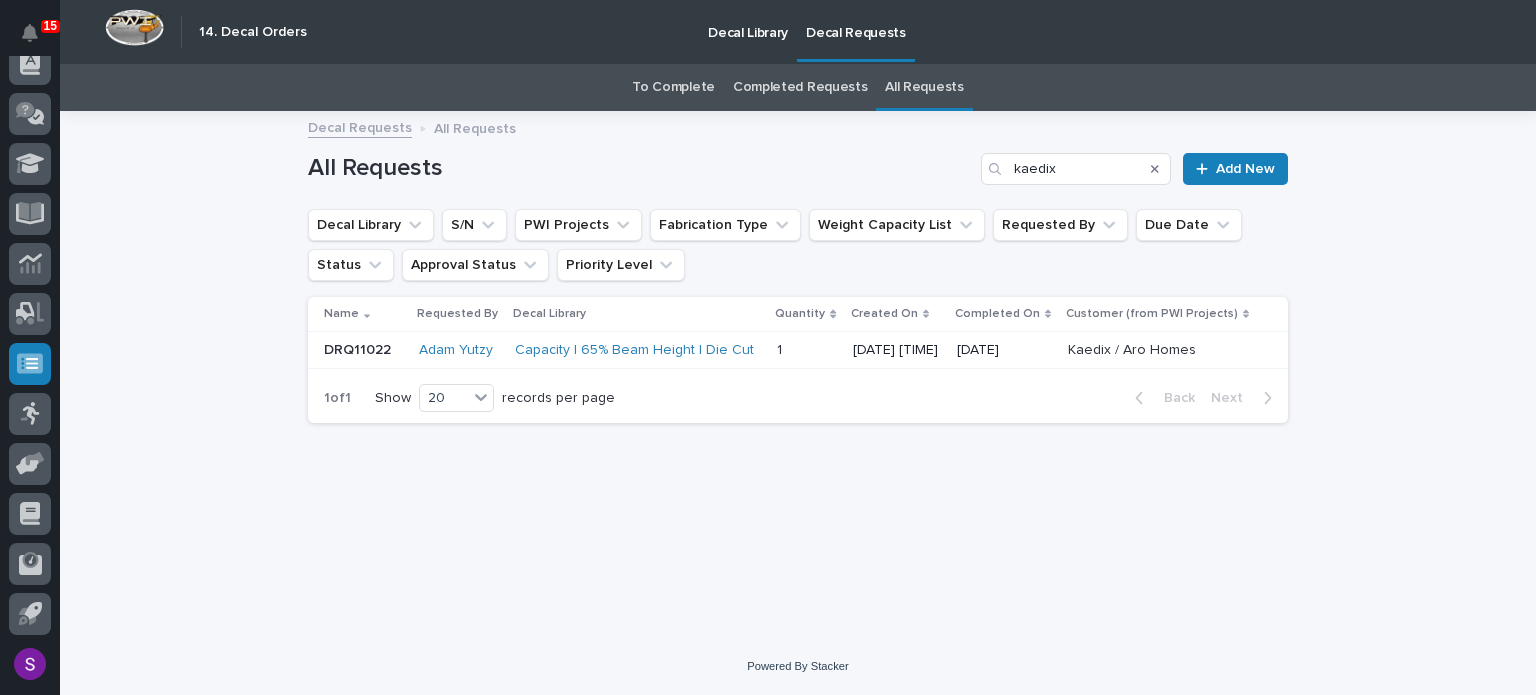 click on "Decal Library" at bounding box center (748, 21) 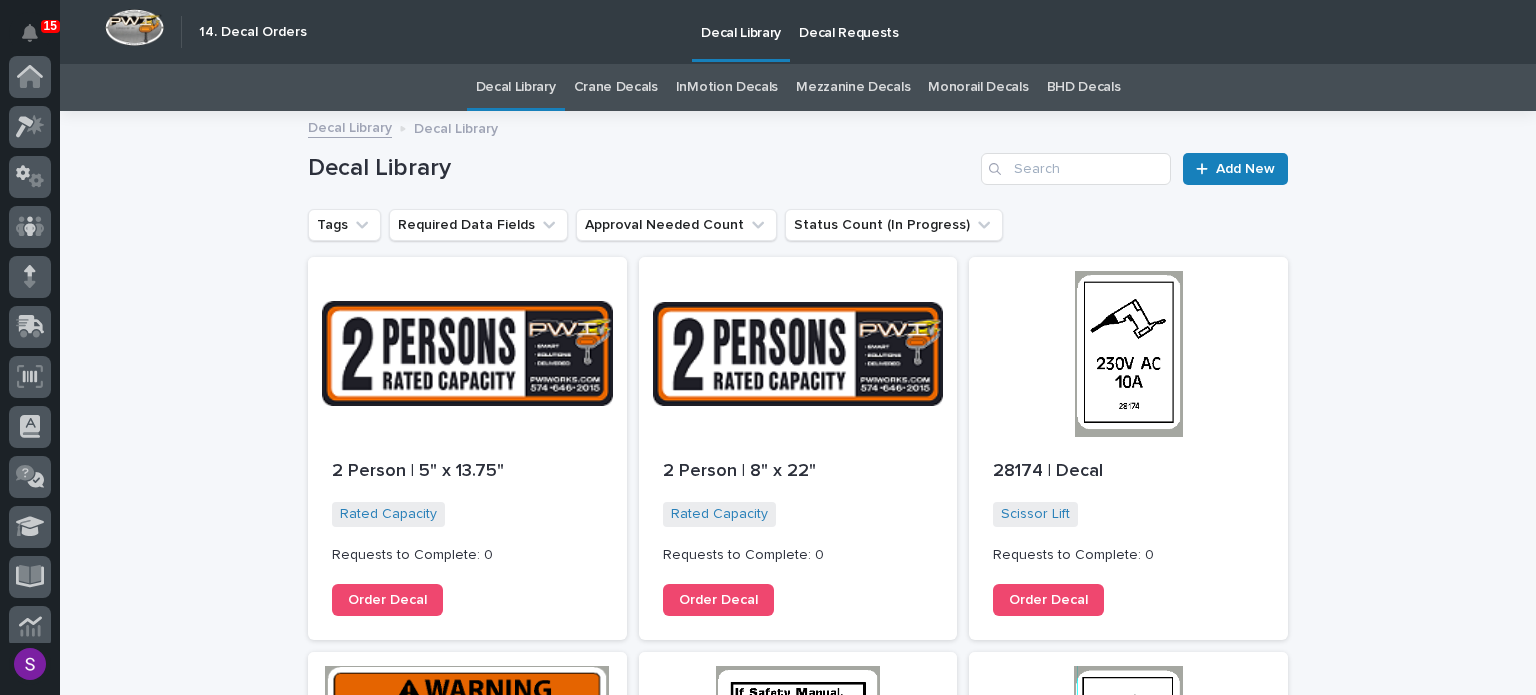 scroll, scrollTop: 363, scrollLeft: 0, axis: vertical 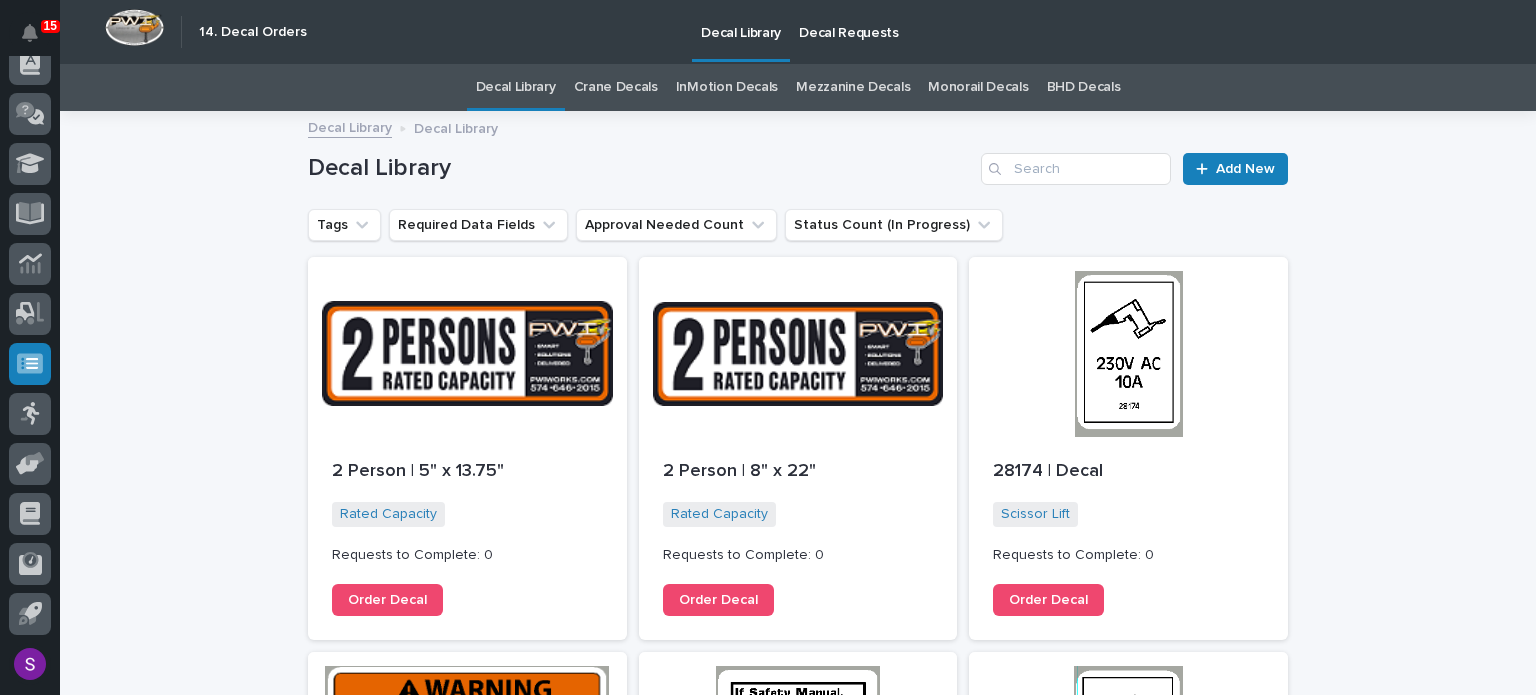 click on "Decal Library Add New" at bounding box center [798, 161] 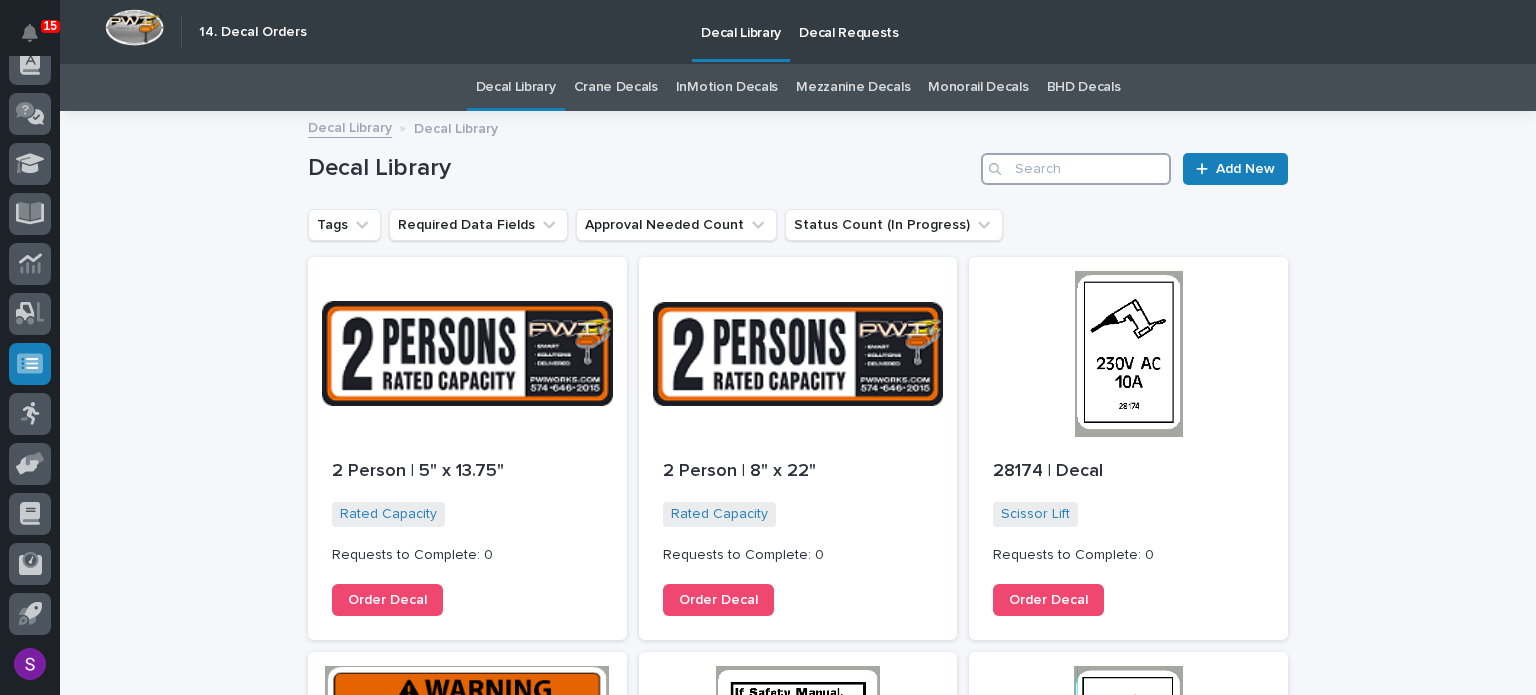 click at bounding box center [1076, 169] 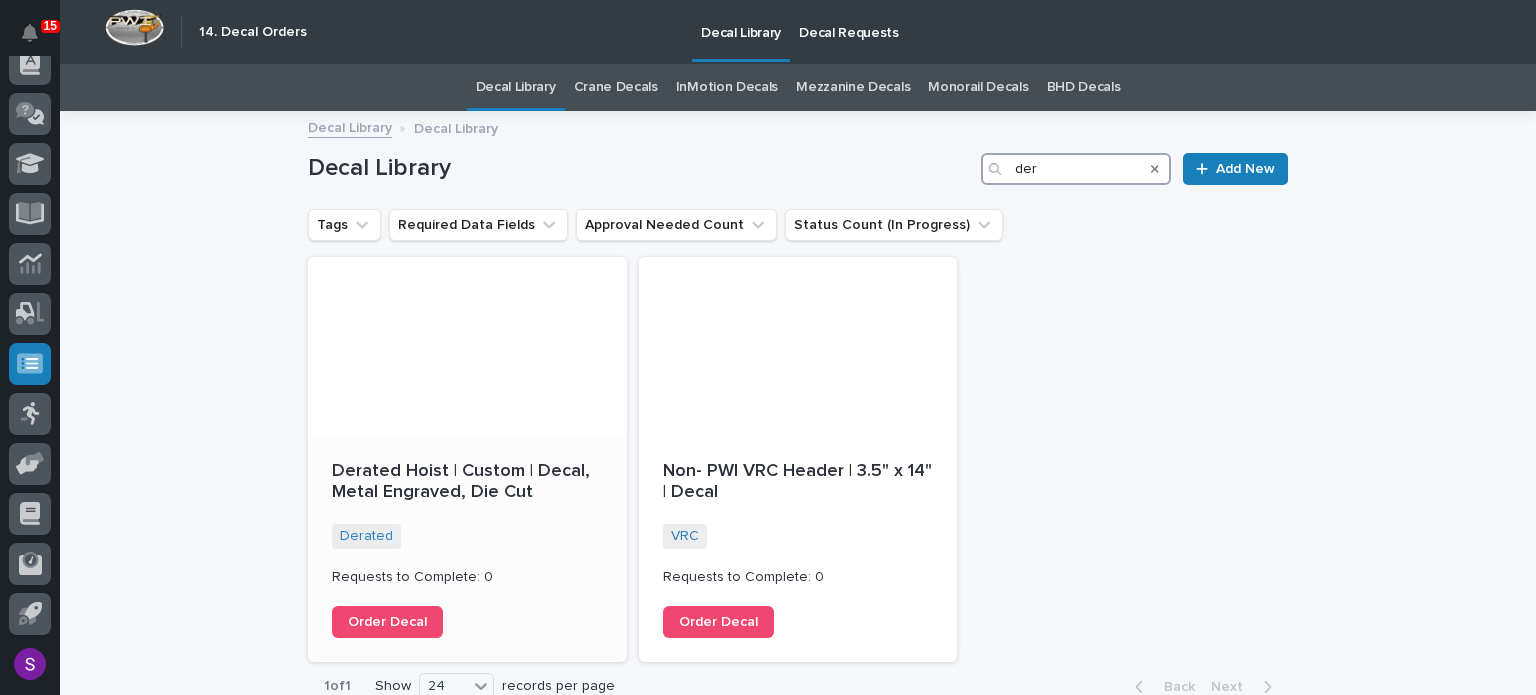 type on "der" 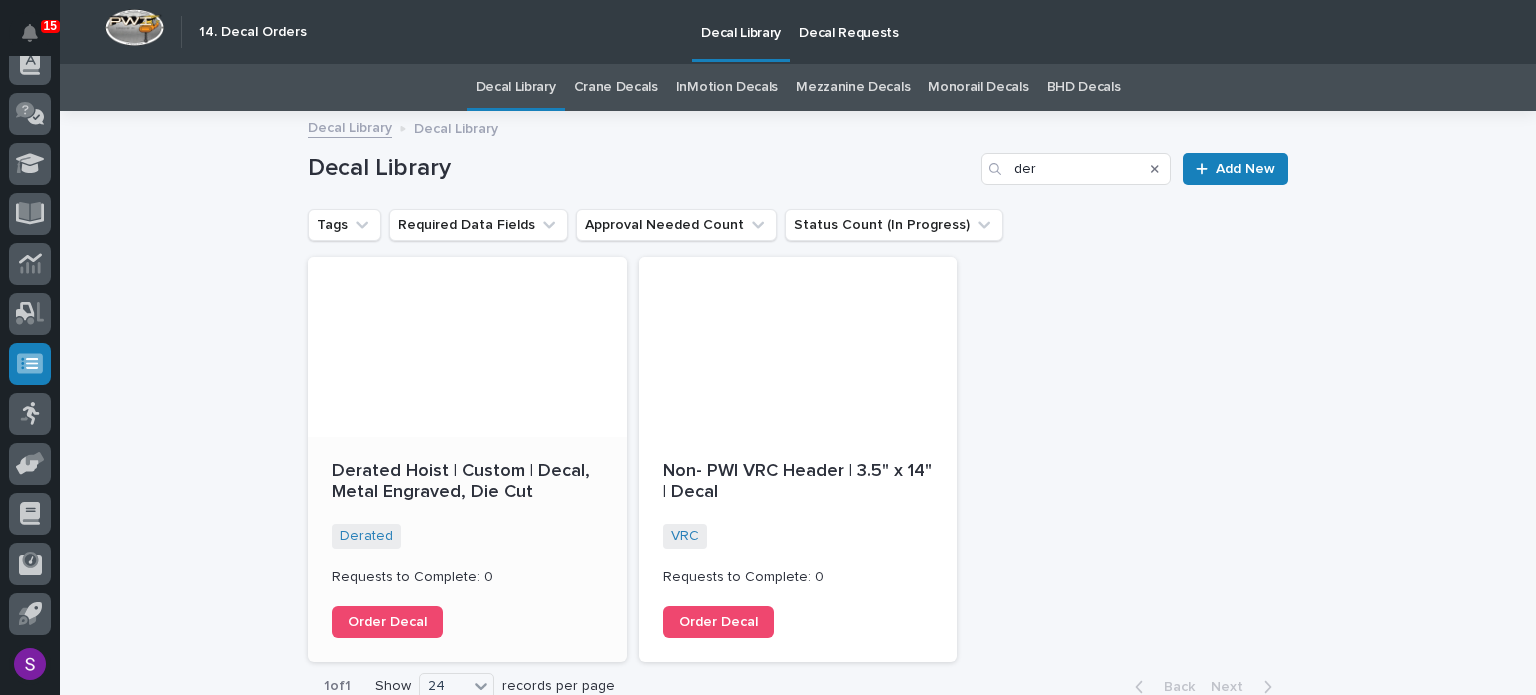 click on "Derated Hoist | Custom | Decal, Metal Engraved, Die Cut Derated   + 0 Requests to Complete: 0 Order Decal" at bounding box center [467, 549] 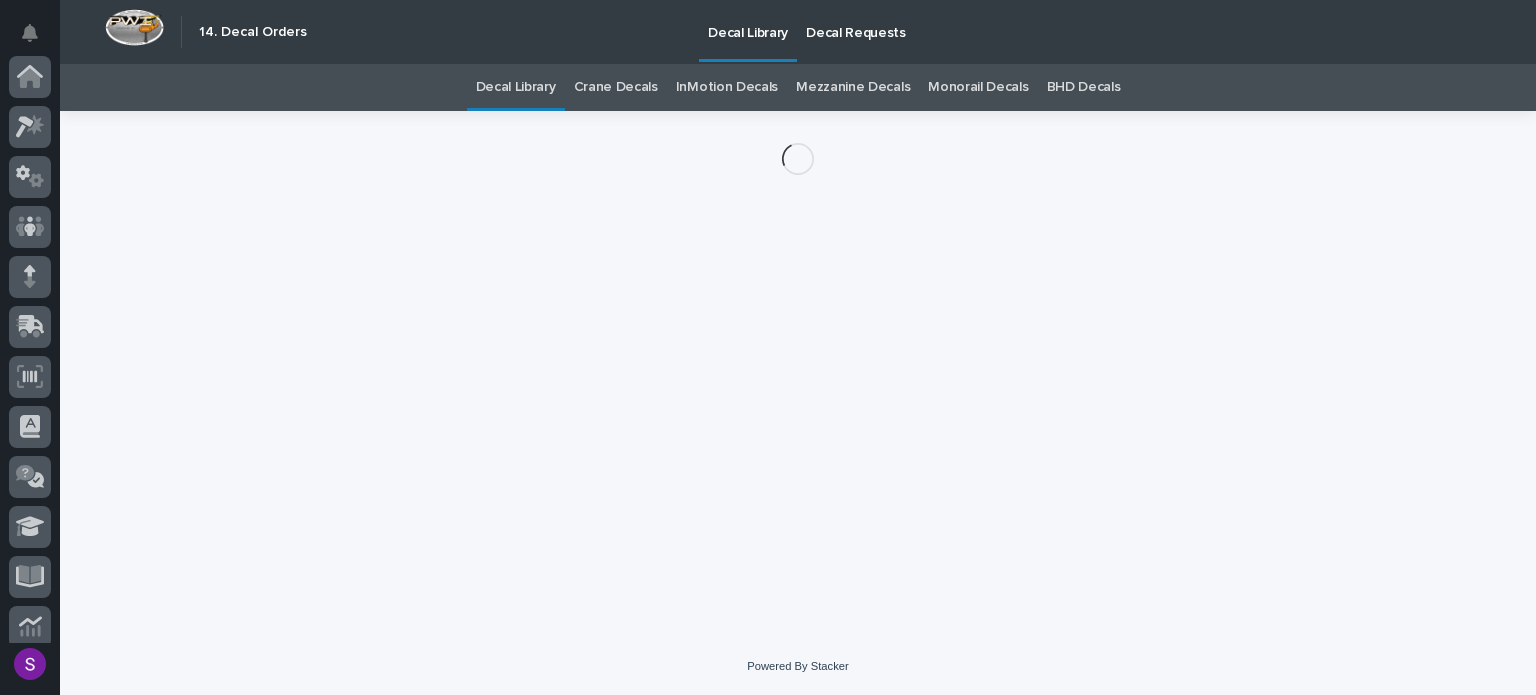 scroll, scrollTop: 363, scrollLeft: 0, axis: vertical 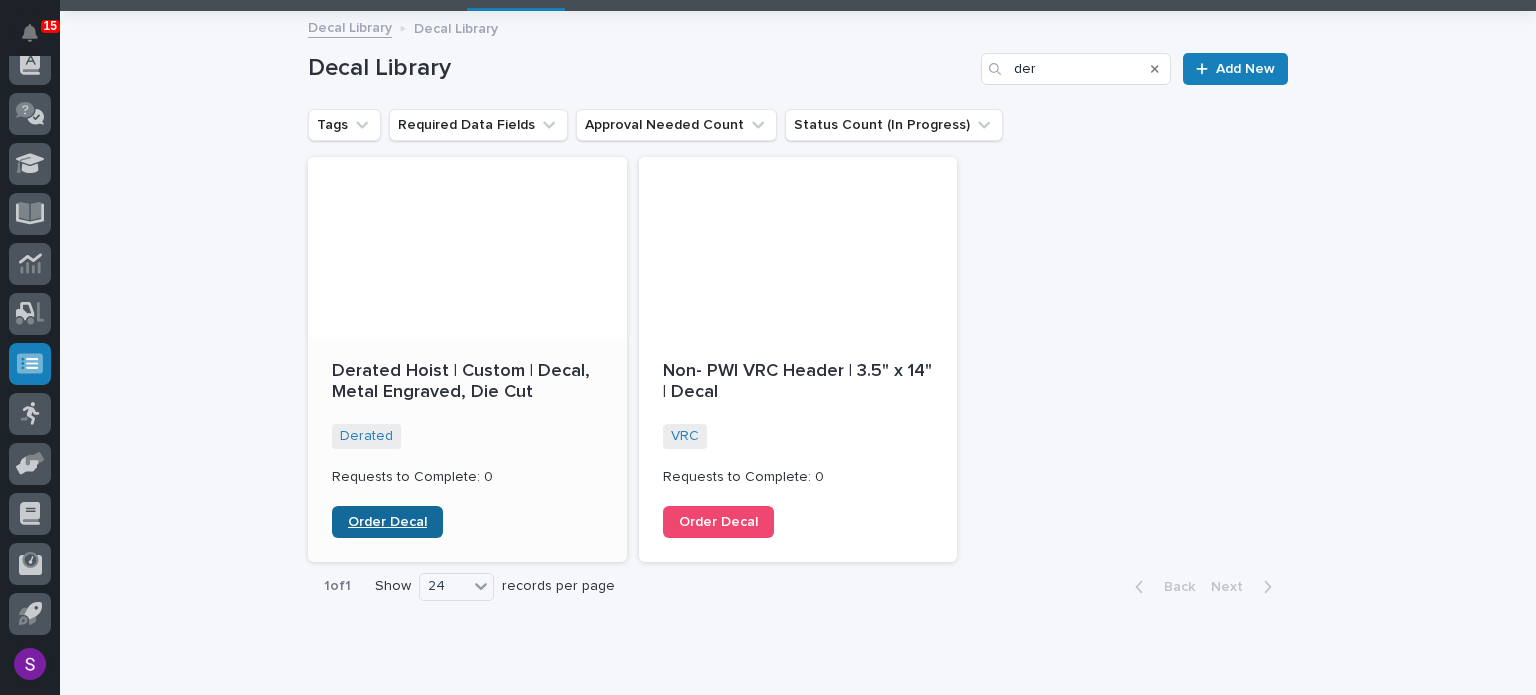 click on "Order Decal" at bounding box center [387, 522] 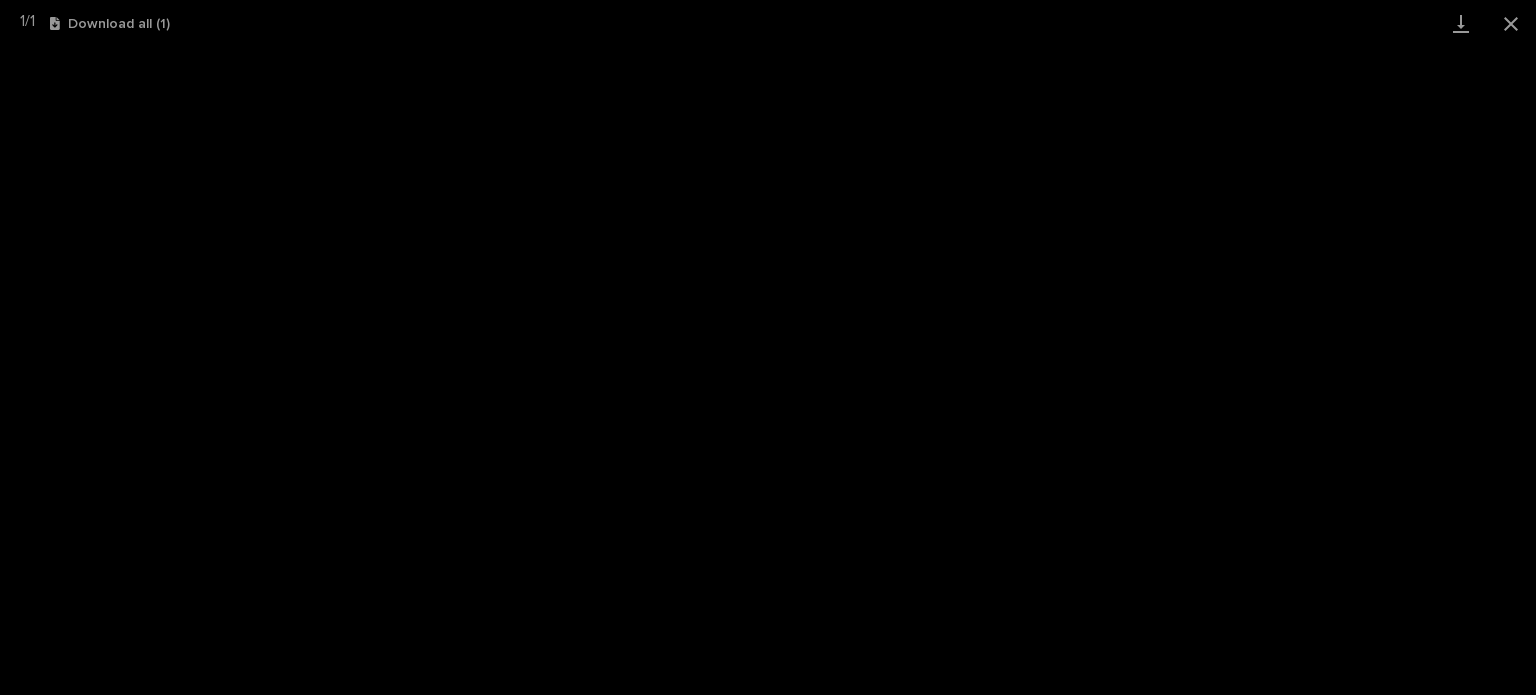scroll, scrollTop: 0, scrollLeft: 0, axis: both 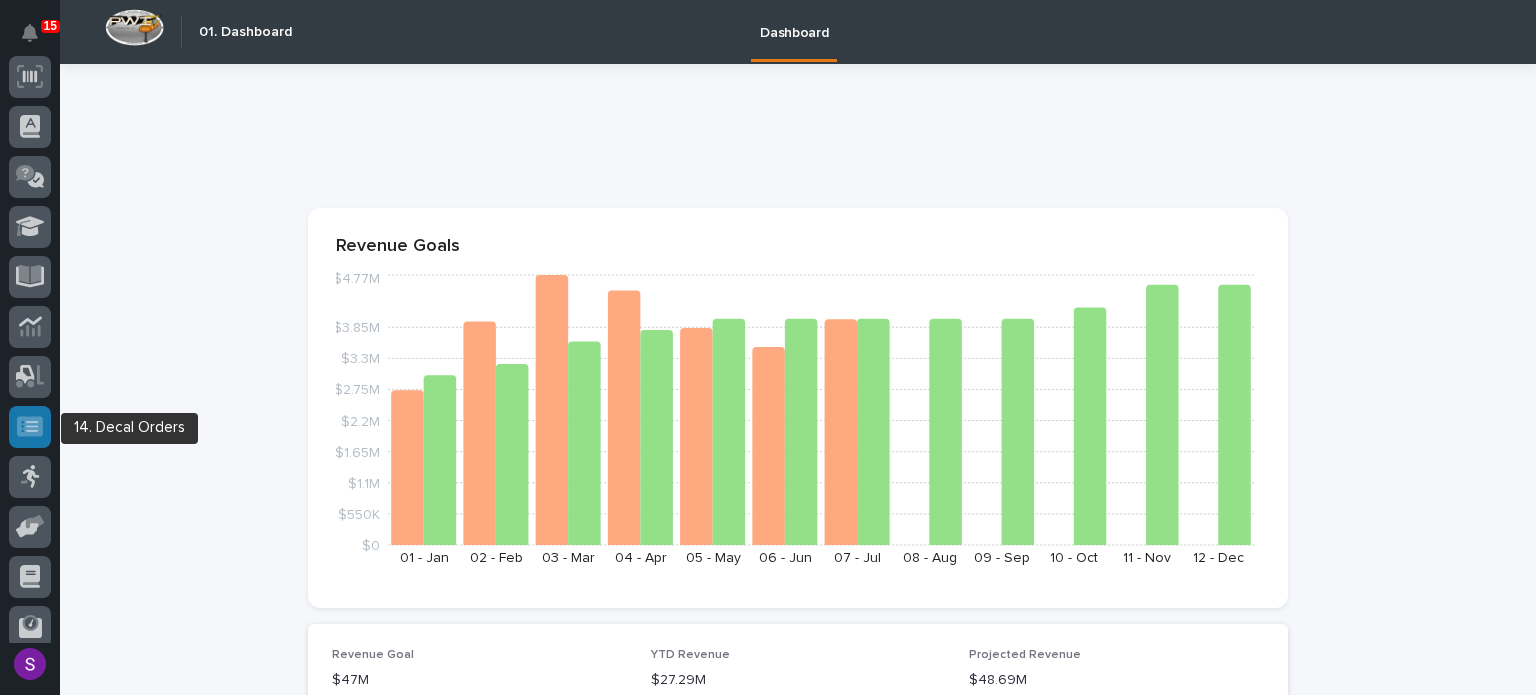 click 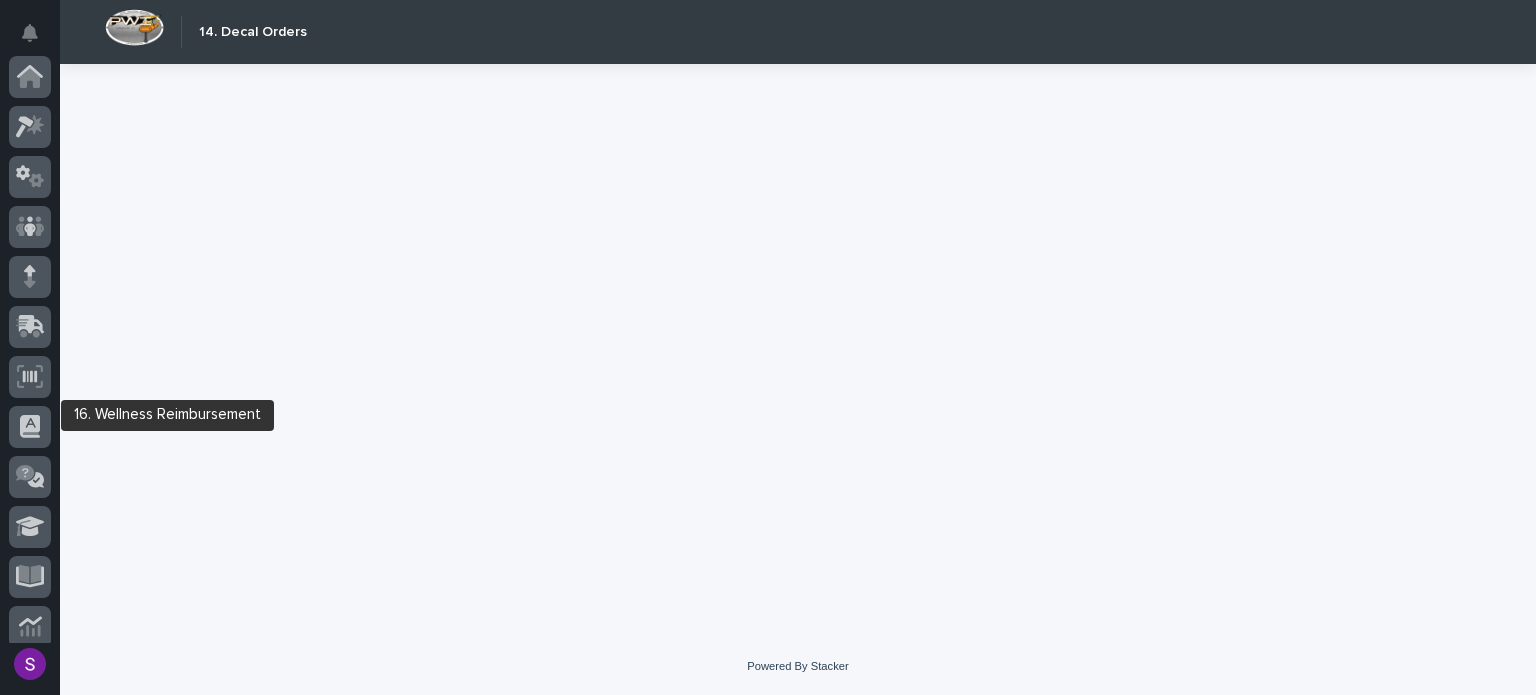 scroll, scrollTop: 363, scrollLeft: 0, axis: vertical 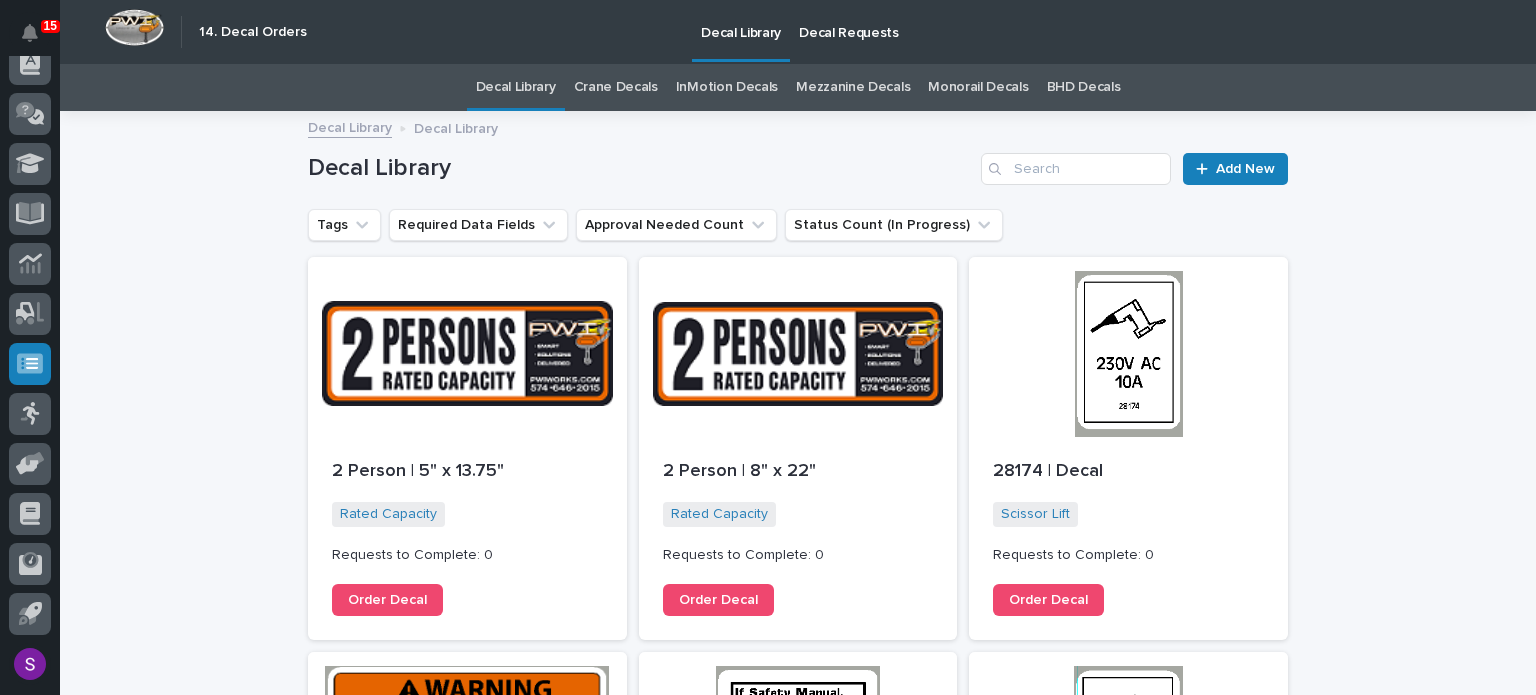 click at bounding box center (134, 27) 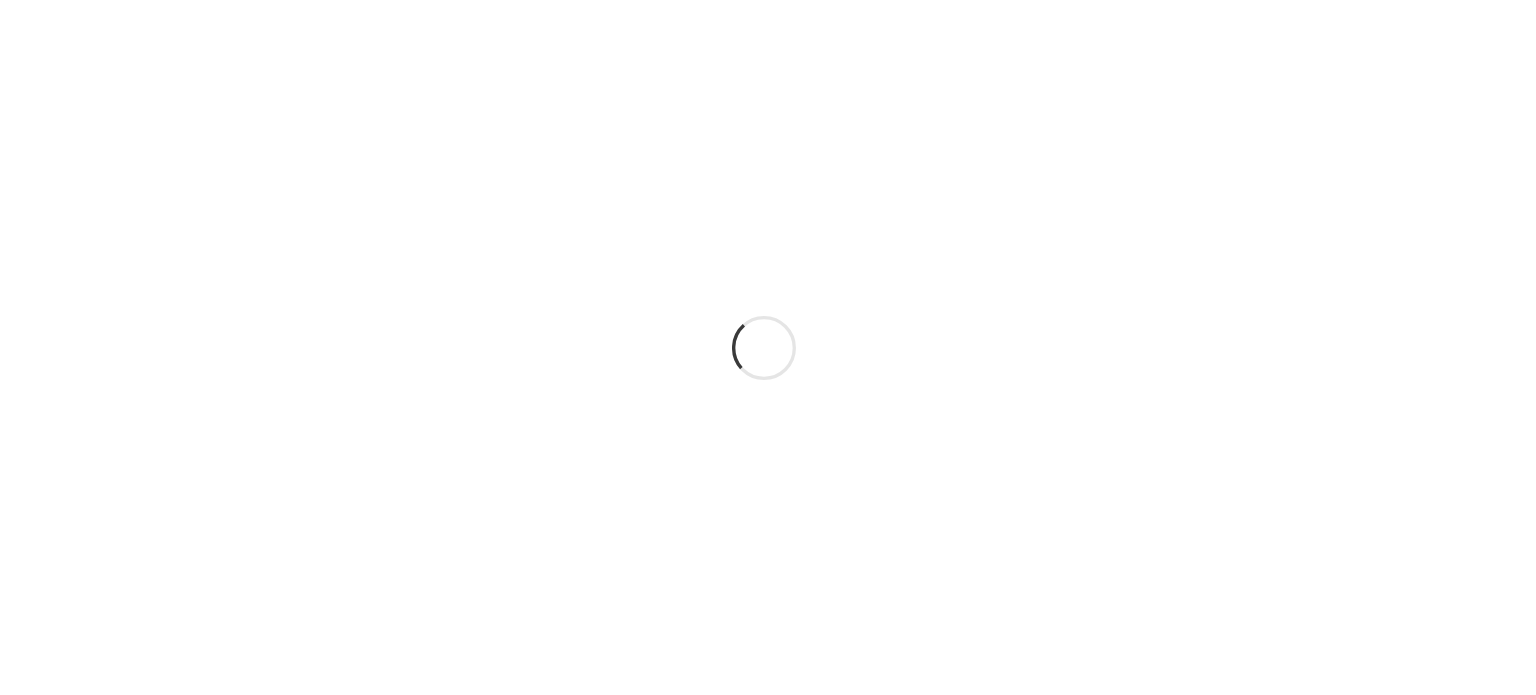 scroll, scrollTop: 0, scrollLeft: 0, axis: both 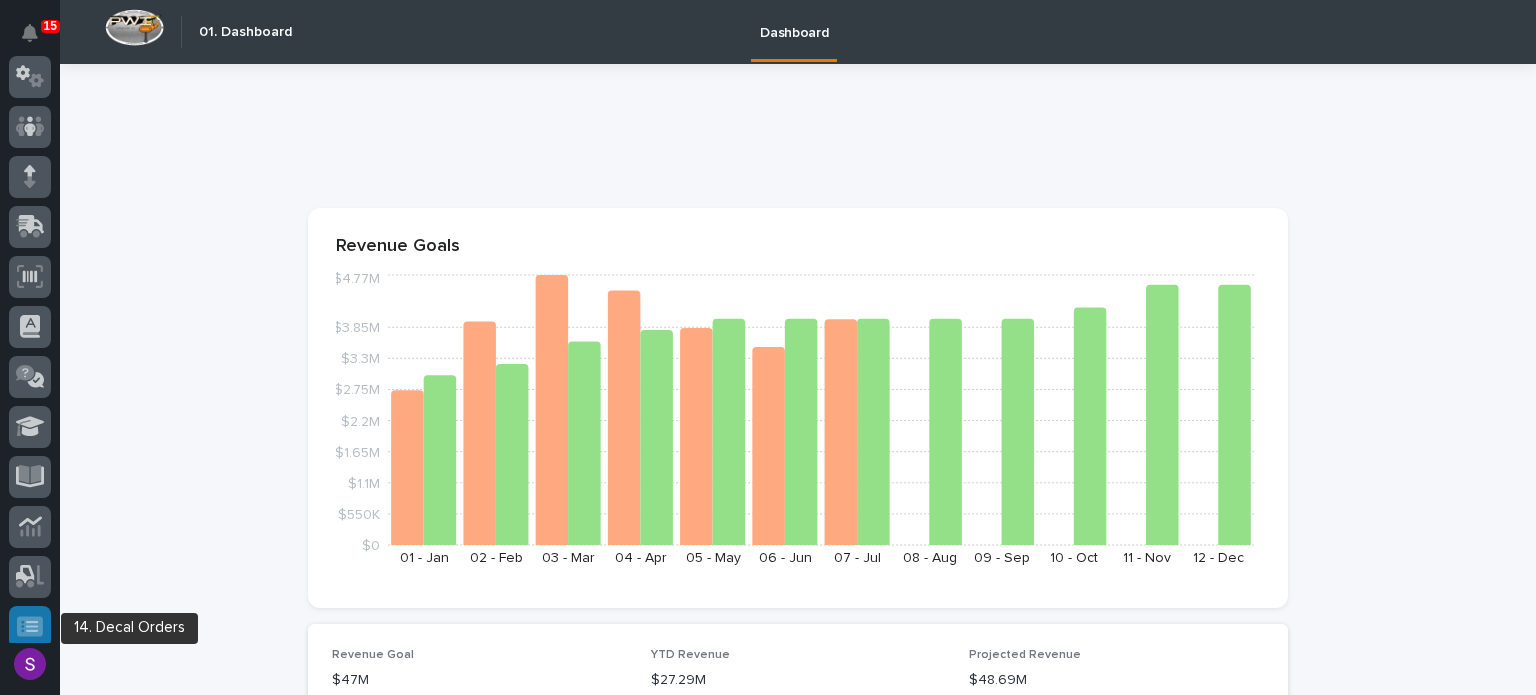 click 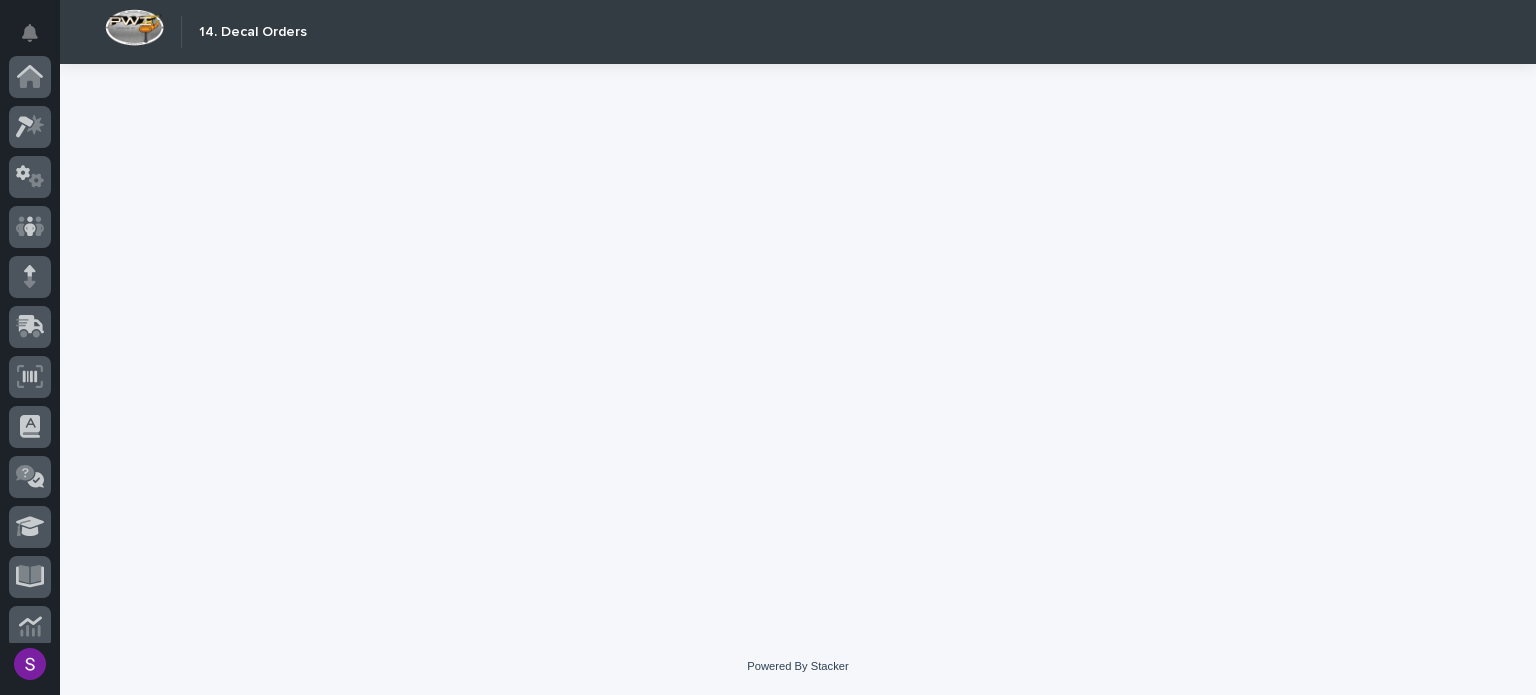 scroll, scrollTop: 363, scrollLeft: 0, axis: vertical 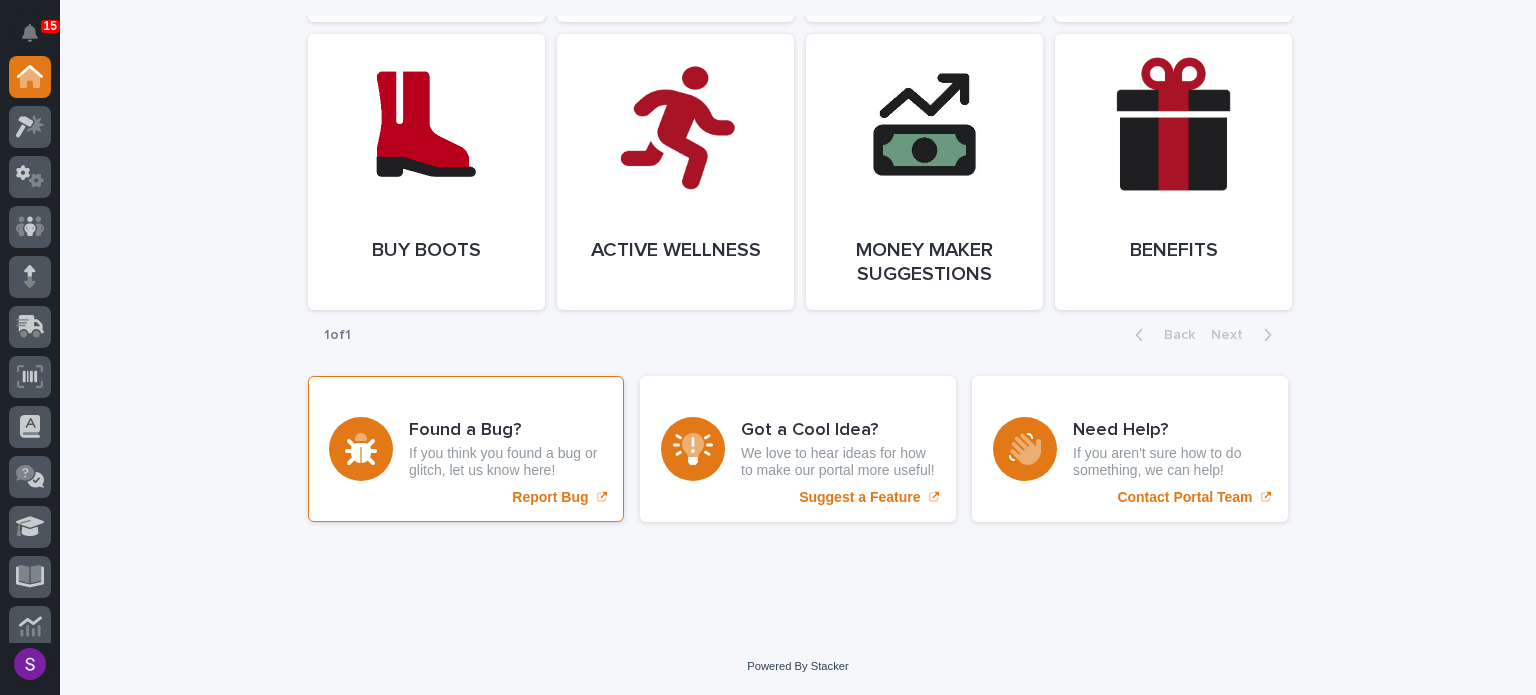 click on "Report Bug" at bounding box center [550, 497] 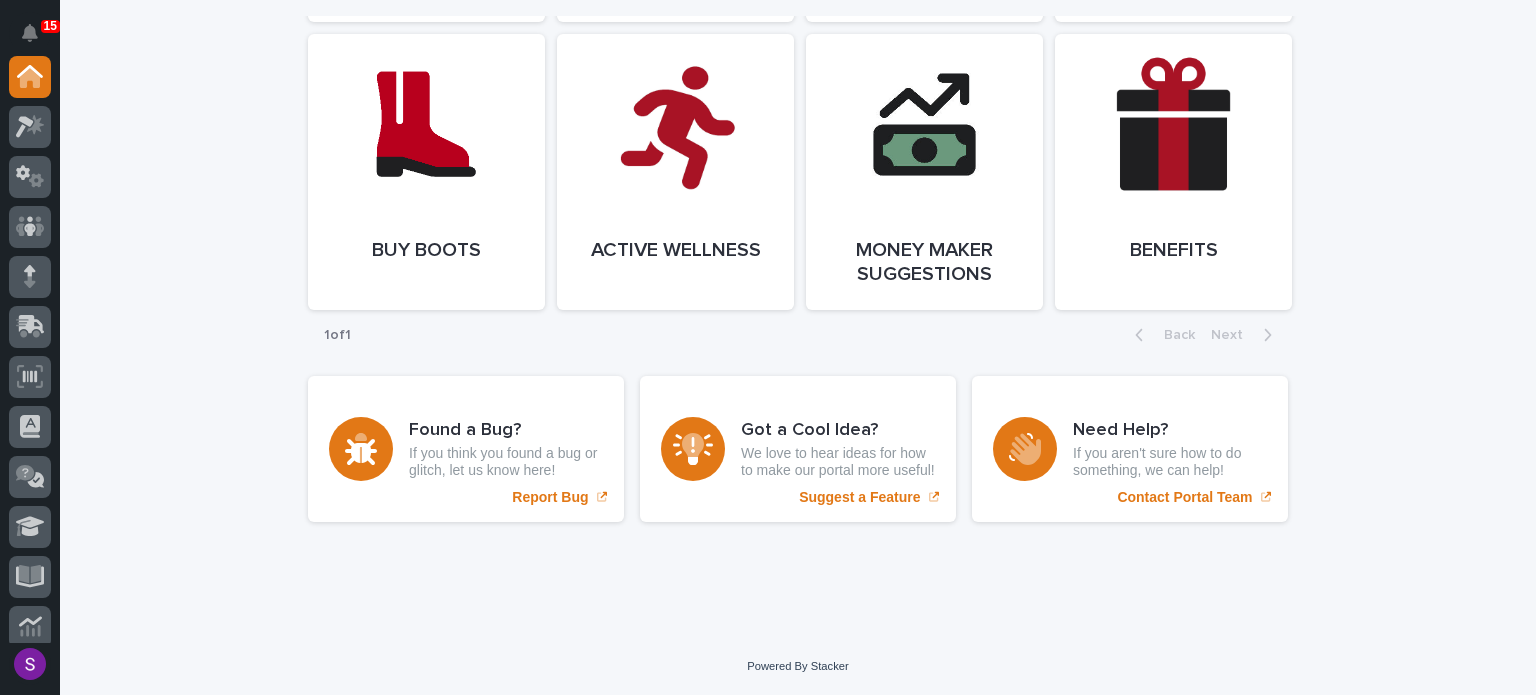 click on "**********" at bounding box center [798, -1191] 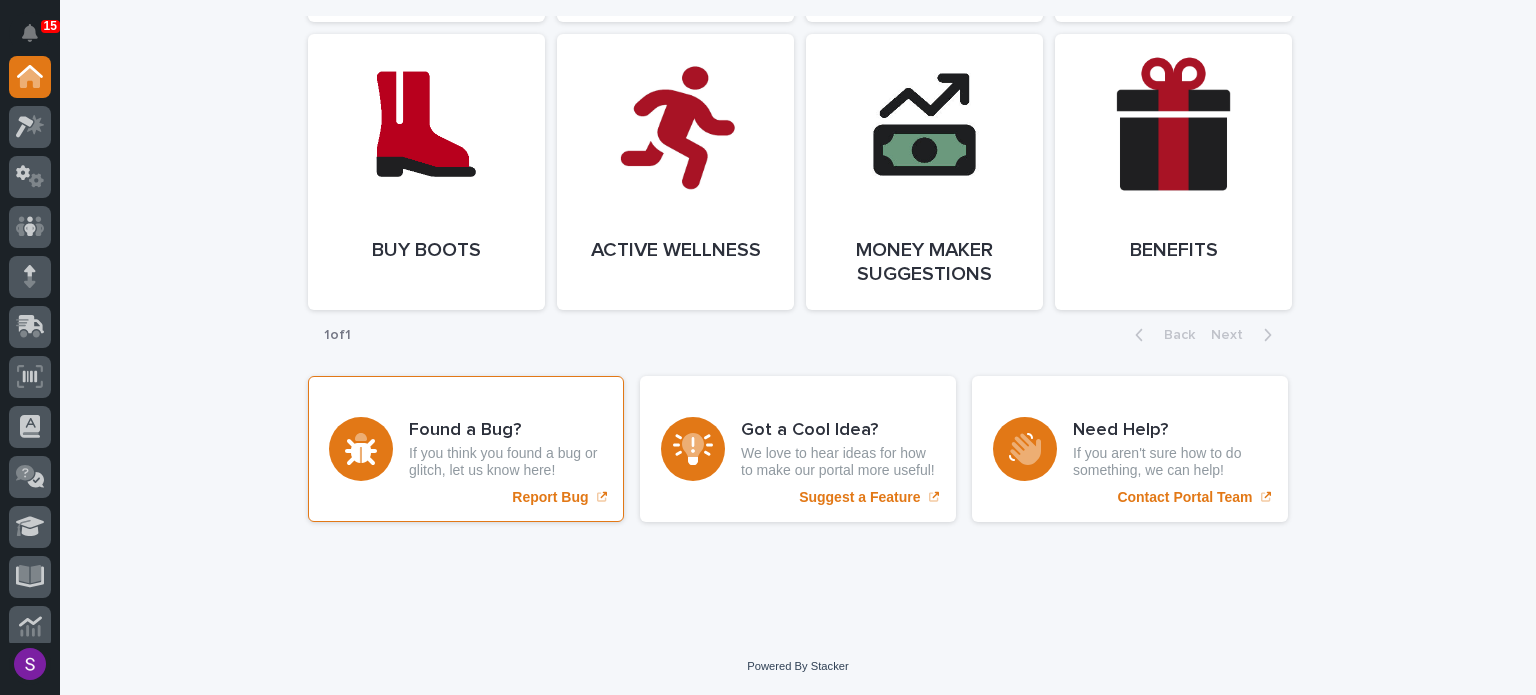 click on "Found a Bug? If you think you found a bug or glitch, let us know here! Report Bug" at bounding box center [466, 449] 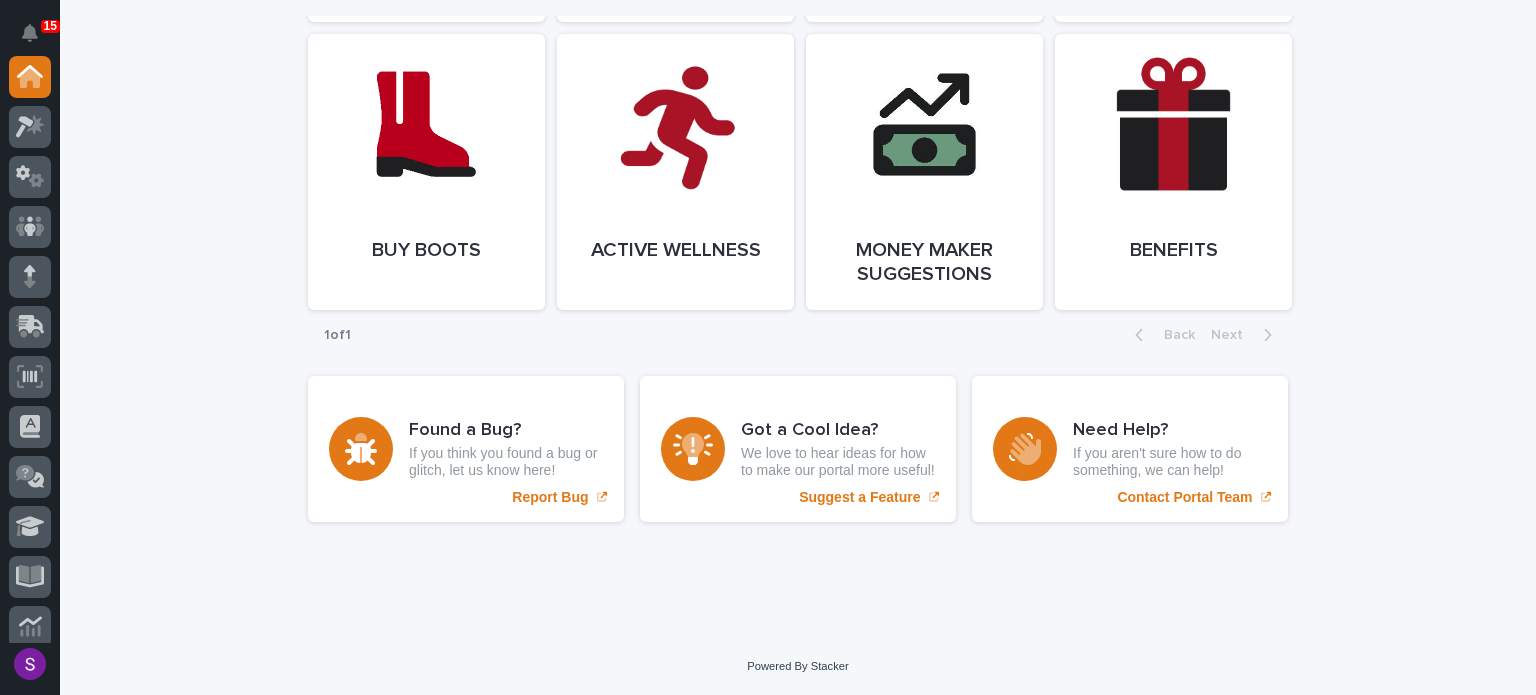 click on "**********" at bounding box center (798, -1191) 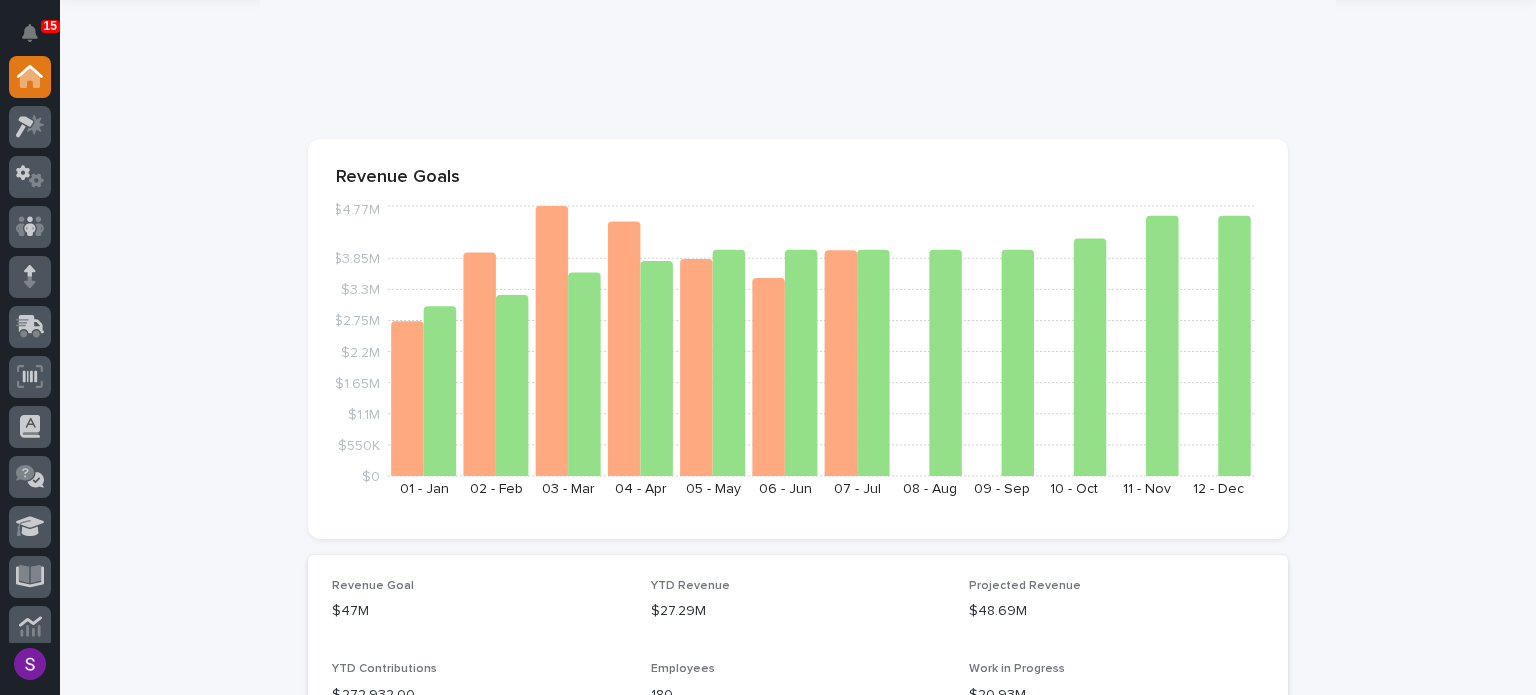 scroll, scrollTop: 0, scrollLeft: 0, axis: both 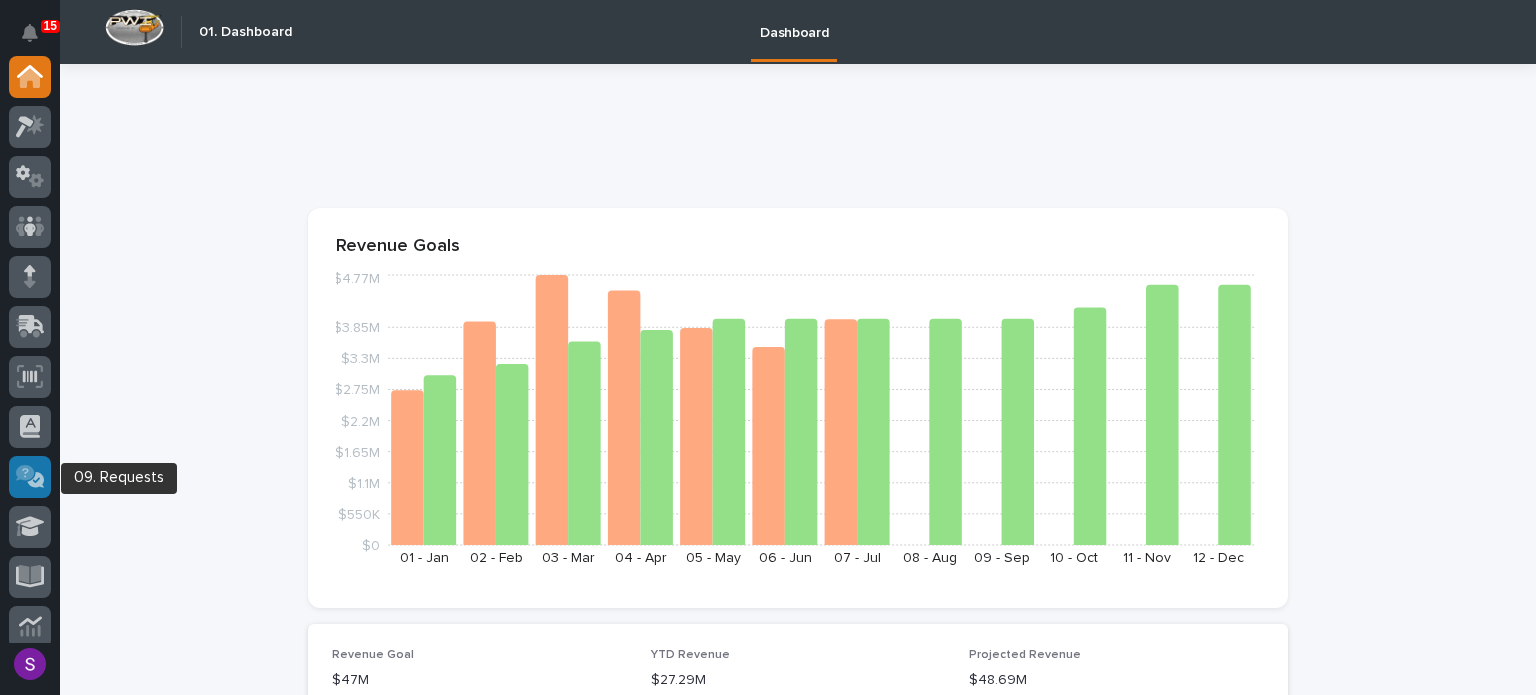 click 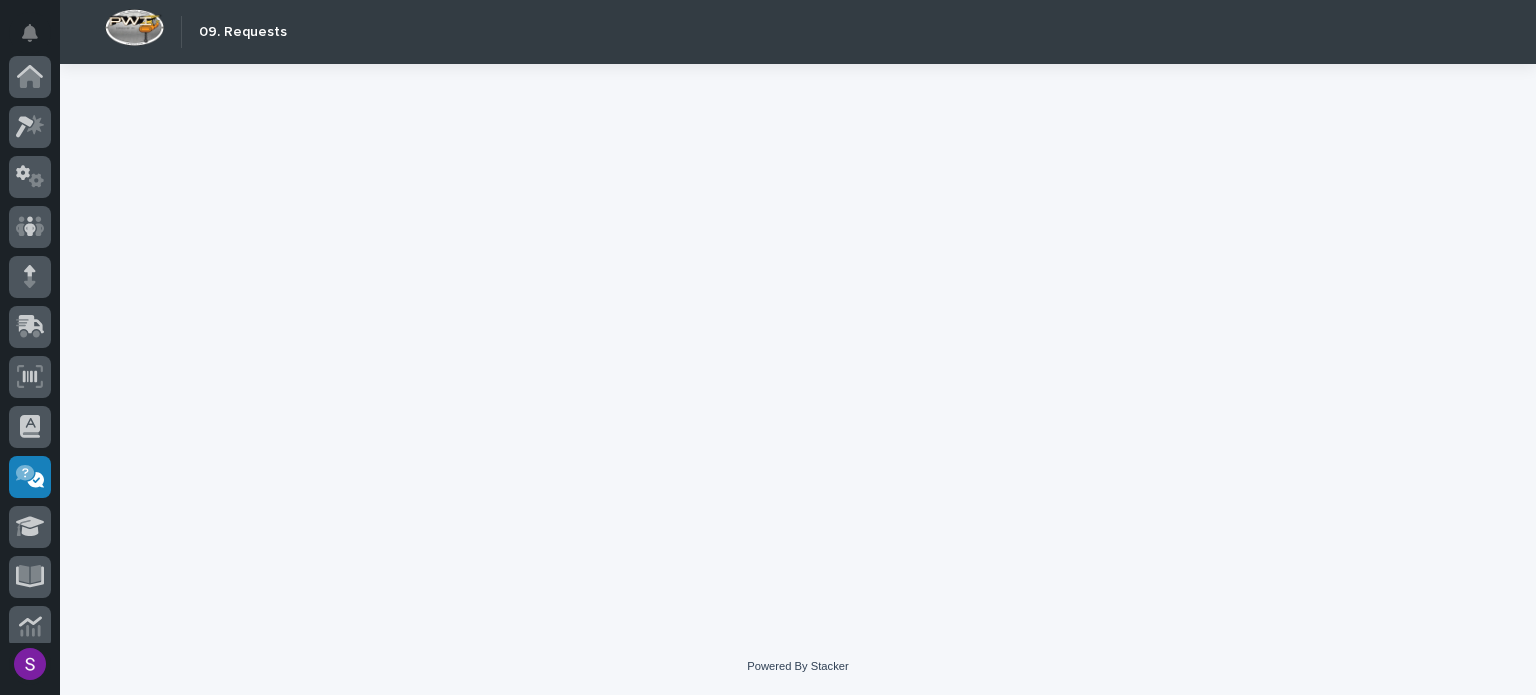 scroll, scrollTop: 363, scrollLeft: 0, axis: vertical 